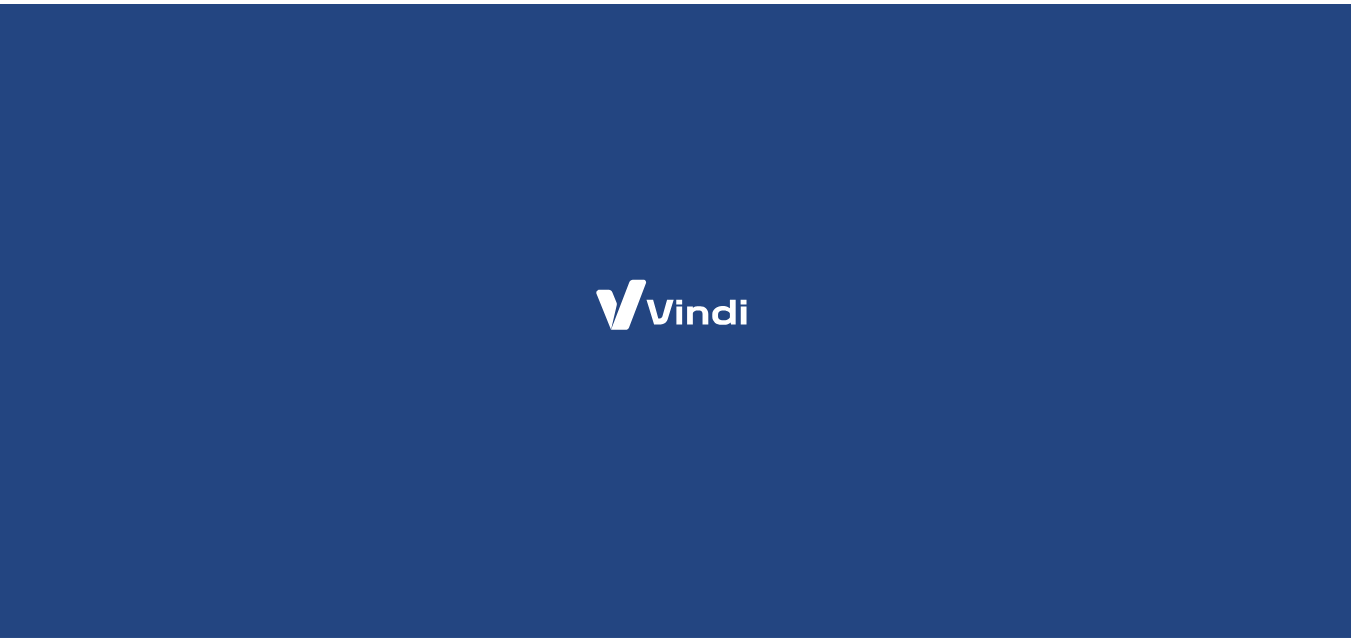 scroll, scrollTop: 0, scrollLeft: 0, axis: both 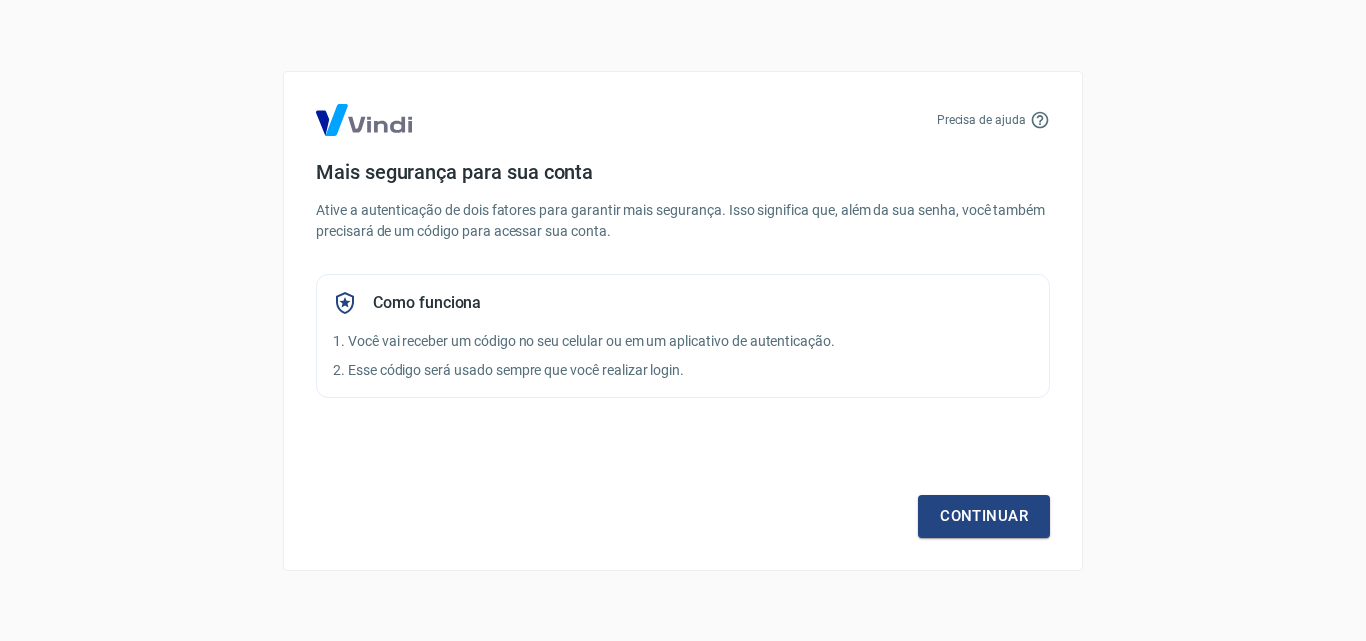 click on "Precisa de ajuda Mais segurança para sua conta Ative a autenticação de dois fatores para garantir mais segurança. Isso significa que, além da sua senha, você também precisará de um código para acessar sua conta. Como funciona 1. Você vai receber um código no seu celular ou em um aplicativo de autenticação. 2. Esse código será usado sempre que você realizar login. Continuar" at bounding box center [683, 321] 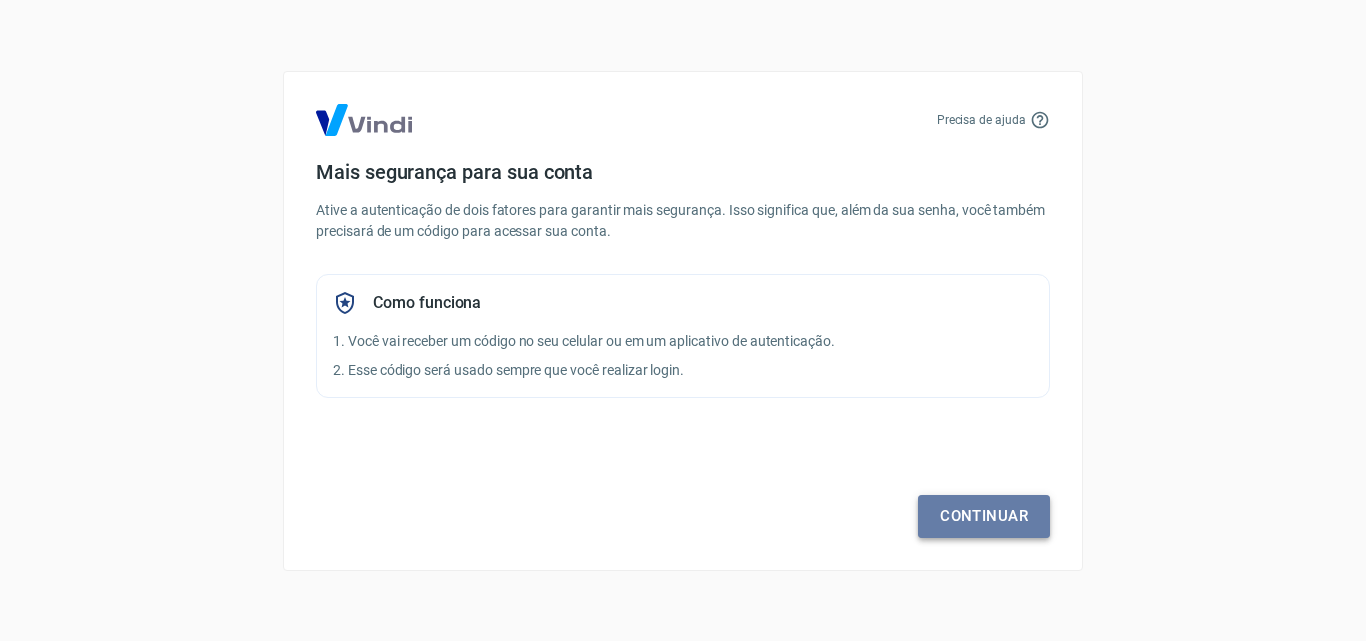 click on "Continuar" at bounding box center (984, 516) 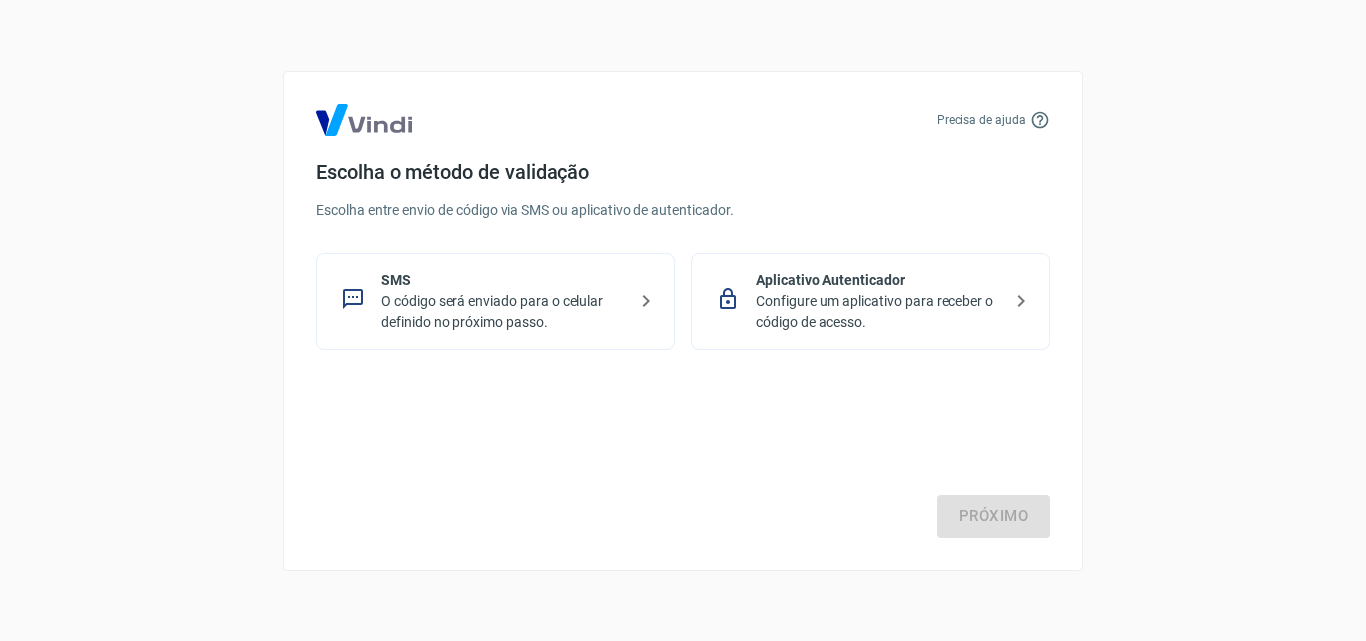 drag, startPoint x: 634, startPoint y: 299, endPoint x: 658, endPoint y: 309, distance: 26 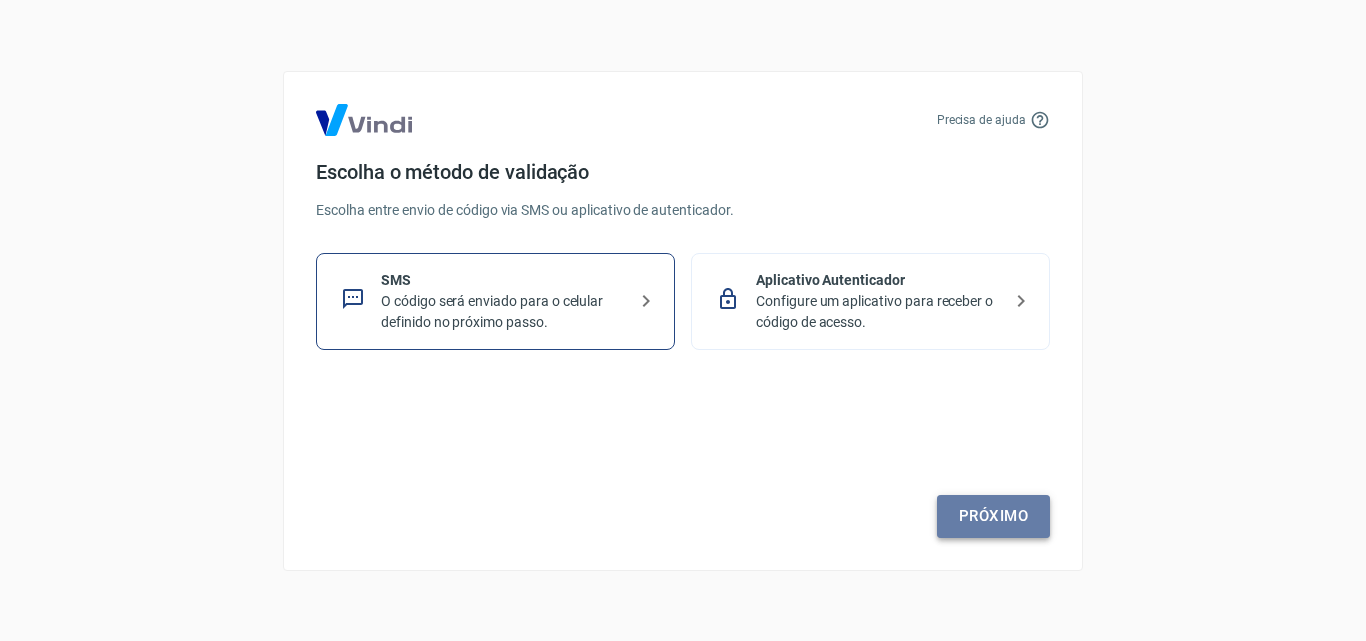 click on "Próximo" at bounding box center [993, 516] 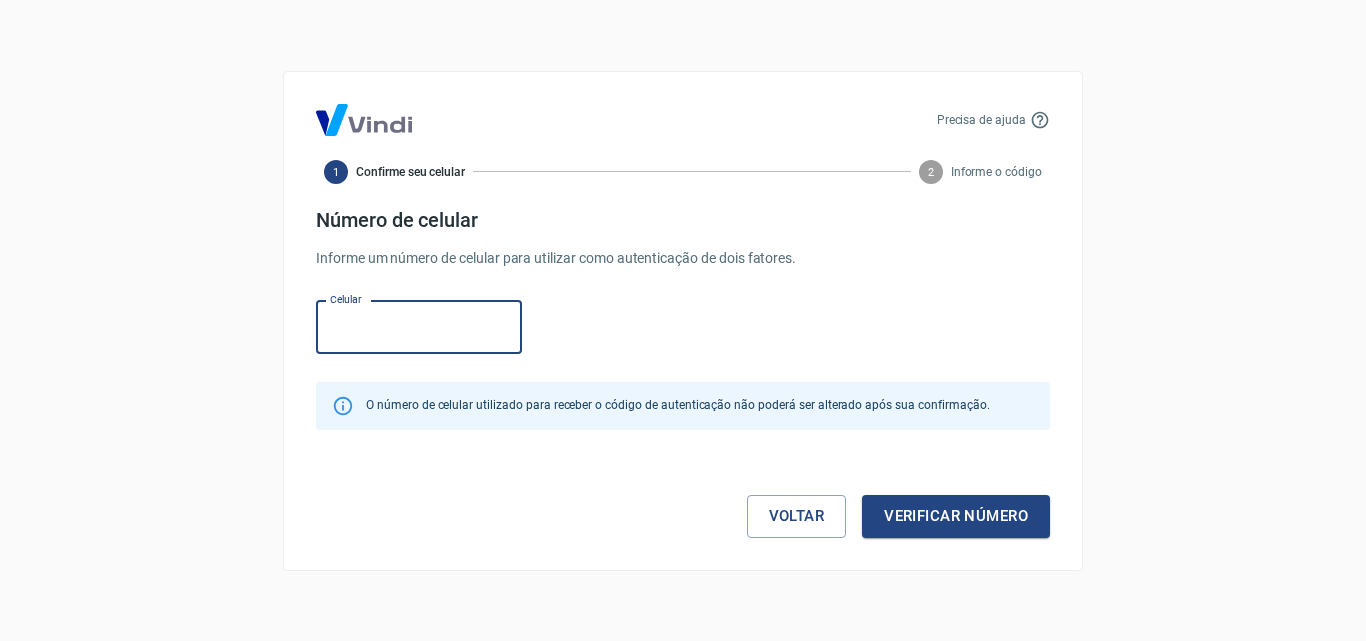 click on "Celular" at bounding box center [419, 327] 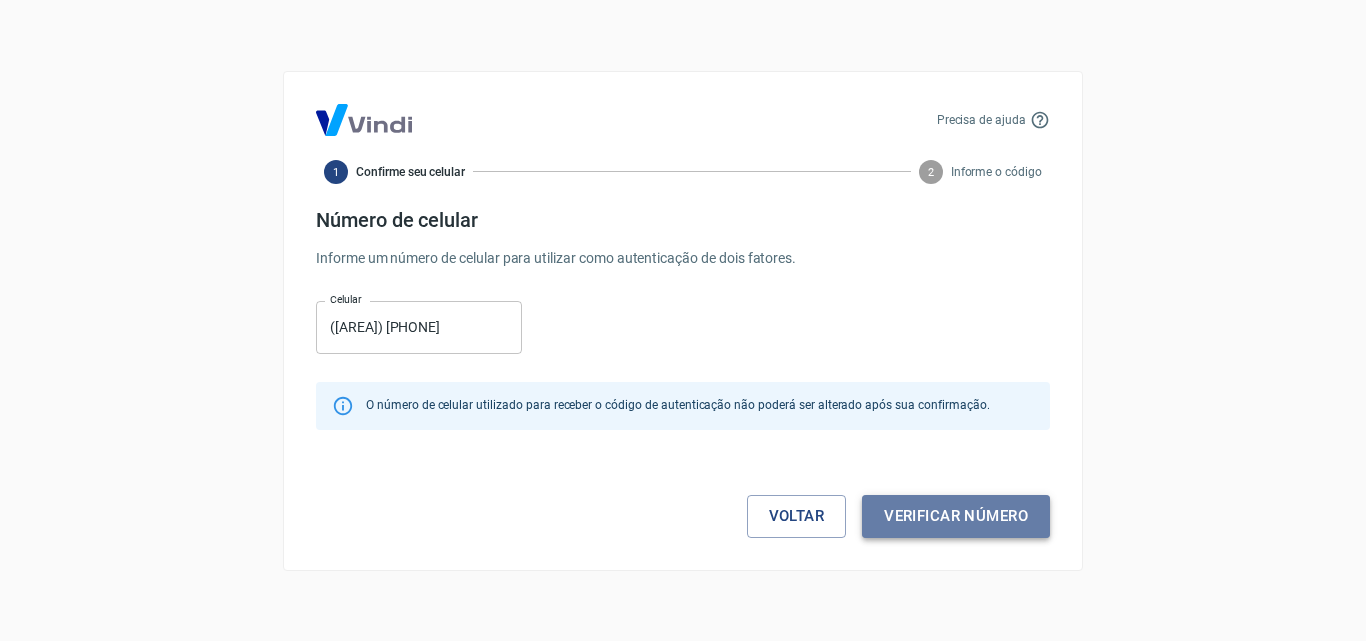 click on "Verificar número" at bounding box center (956, 516) 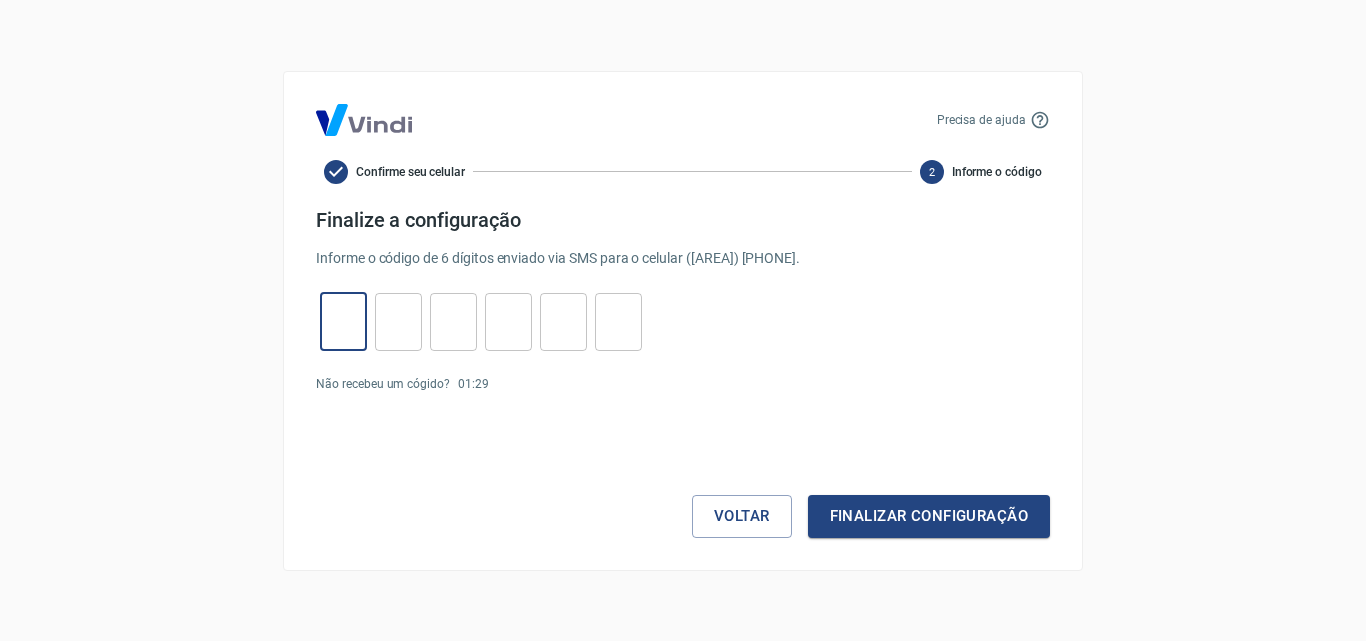 click at bounding box center [343, 321] 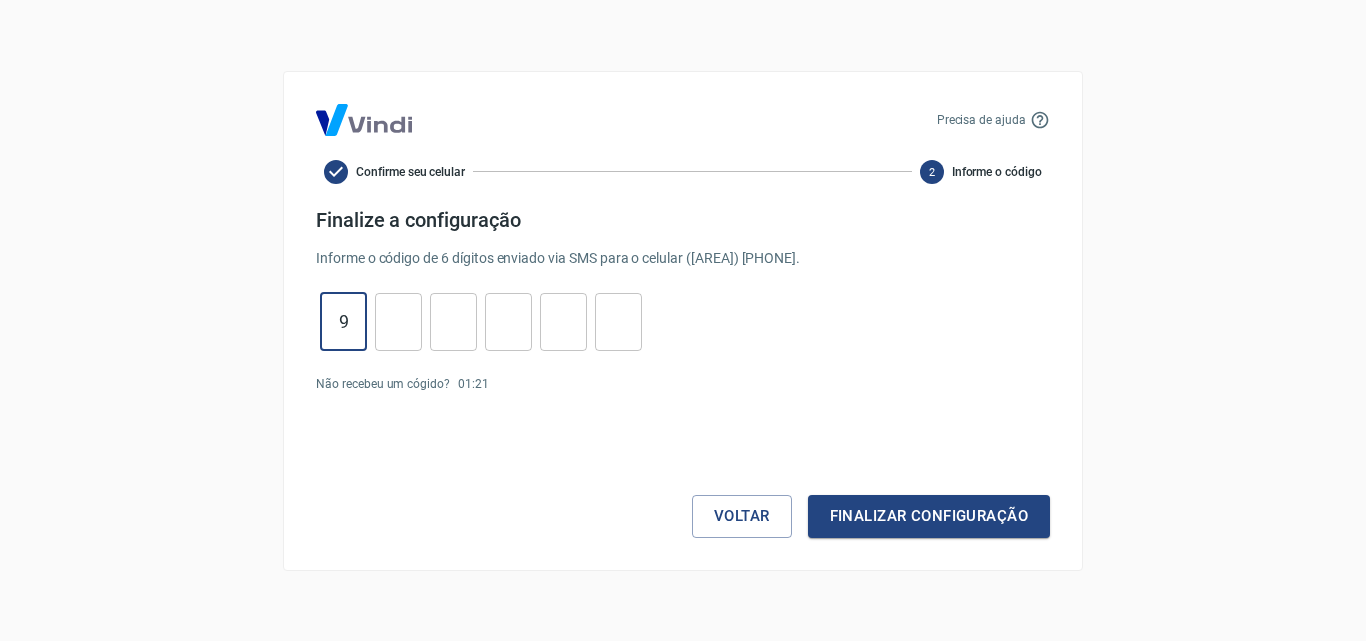 type on "9" 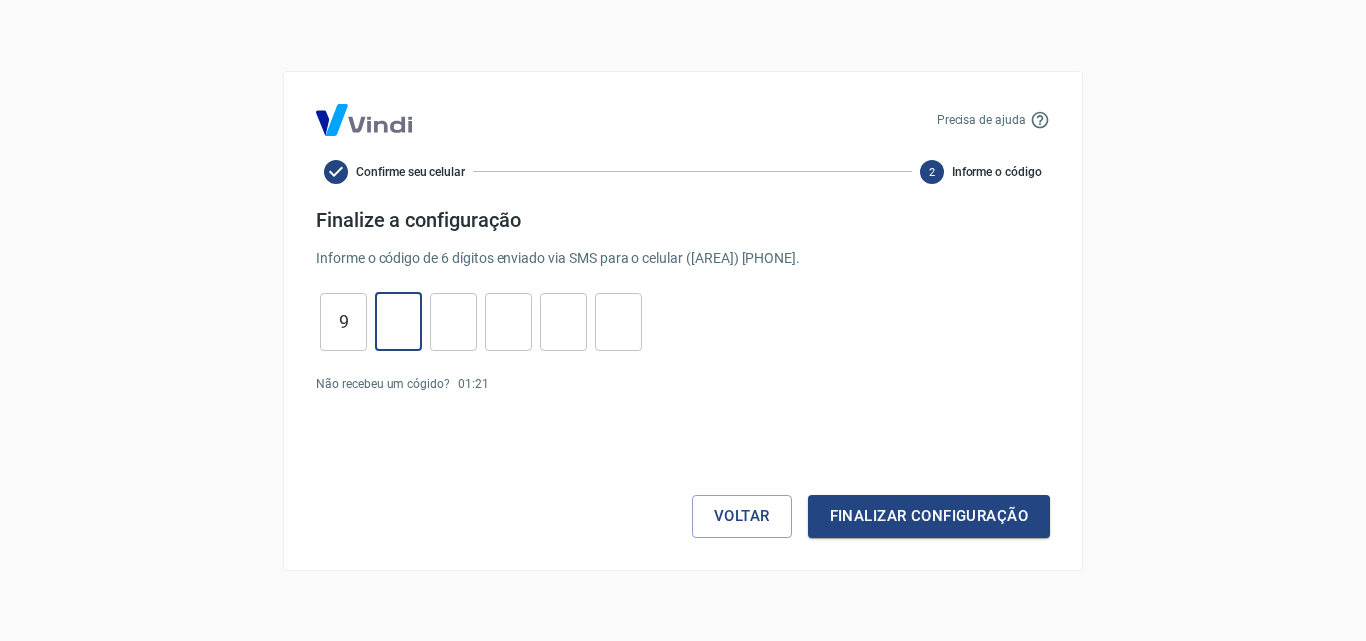 type on "4" 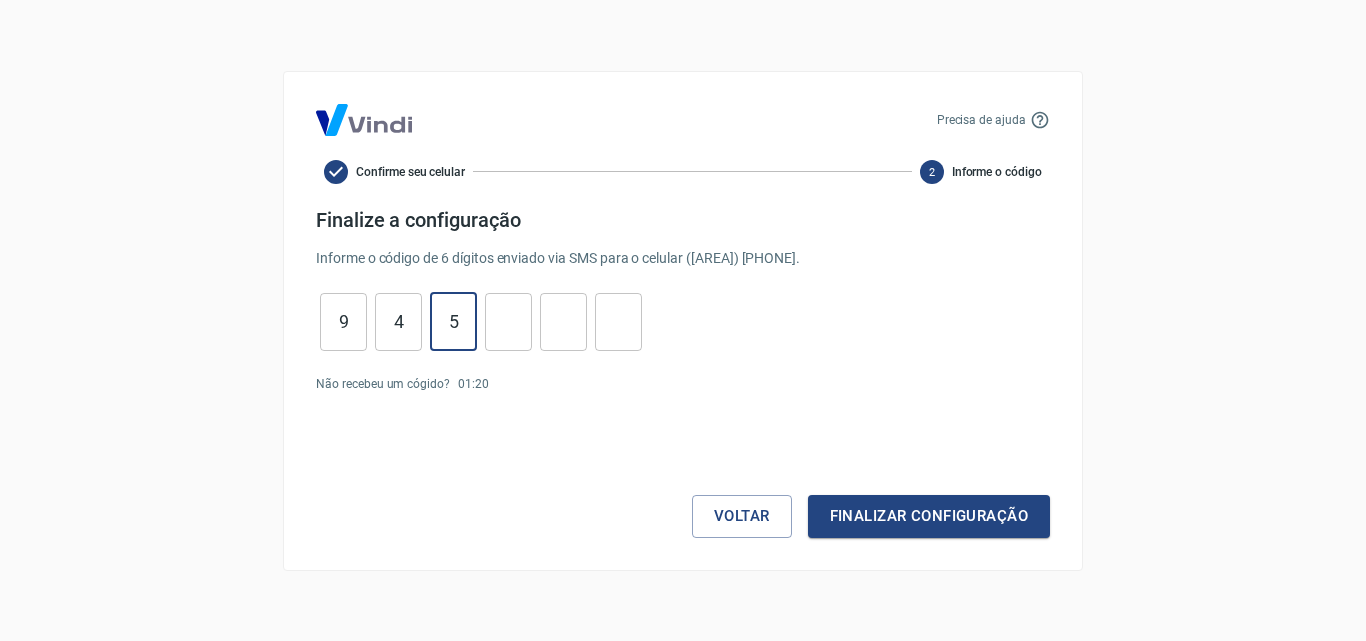 type on "5" 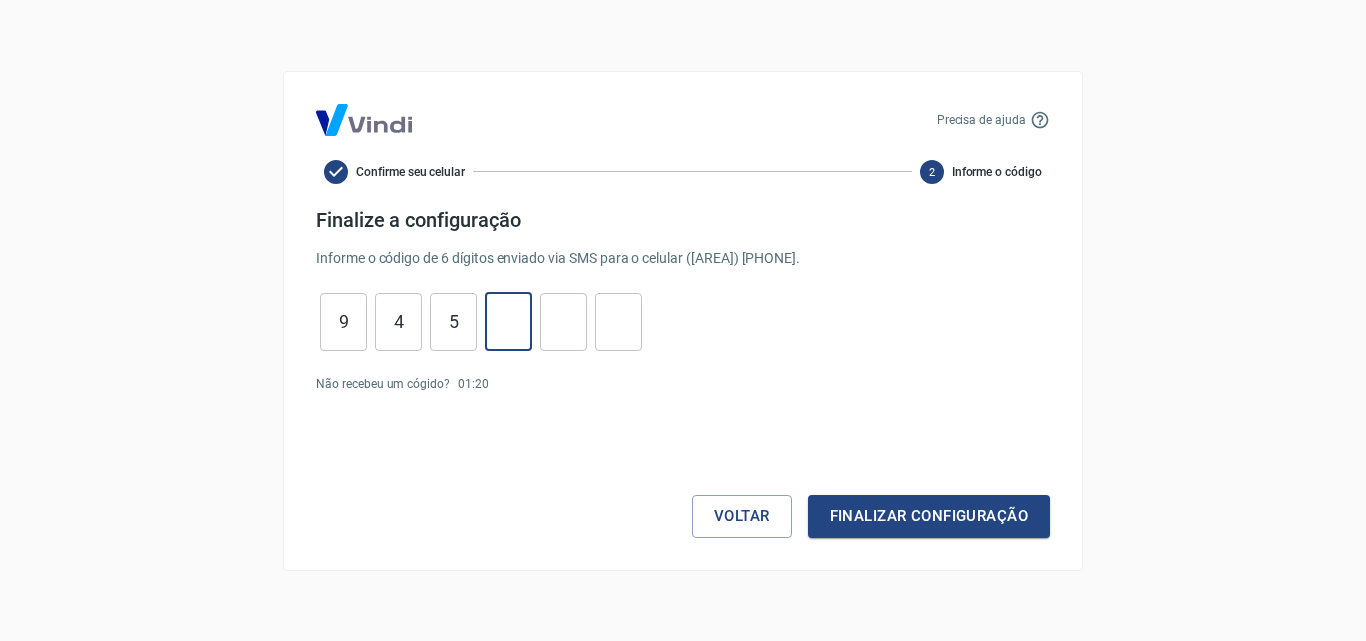 type on "0" 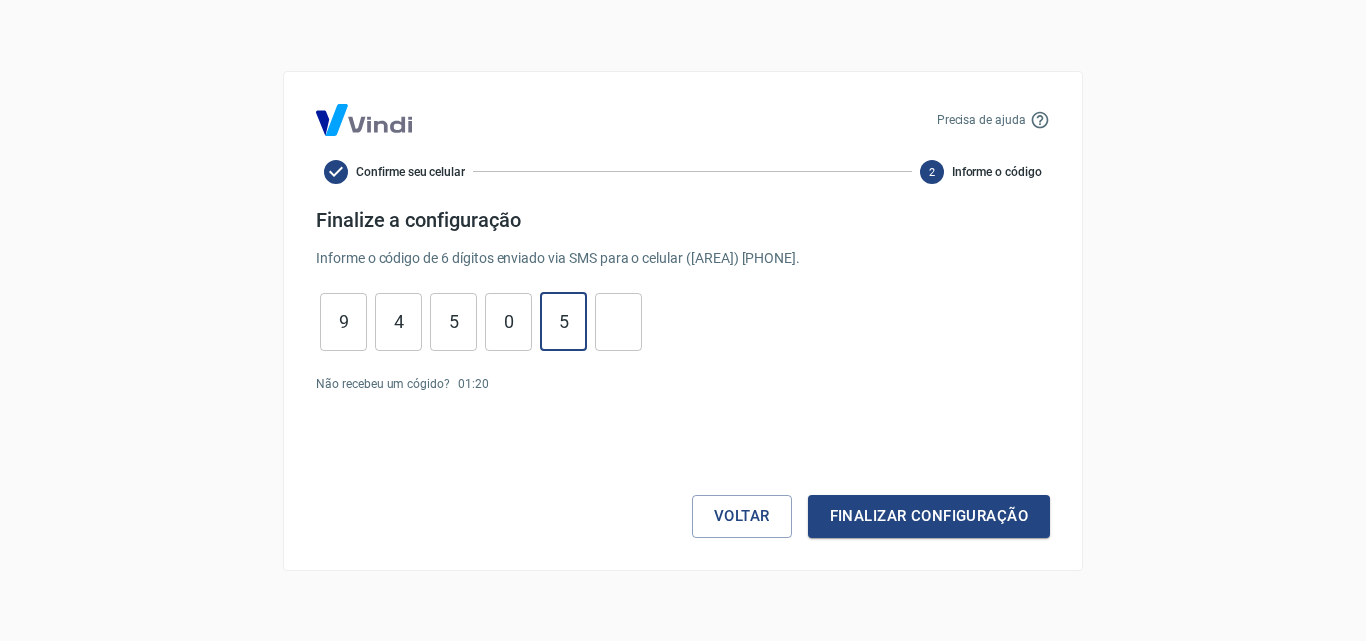 type on "5" 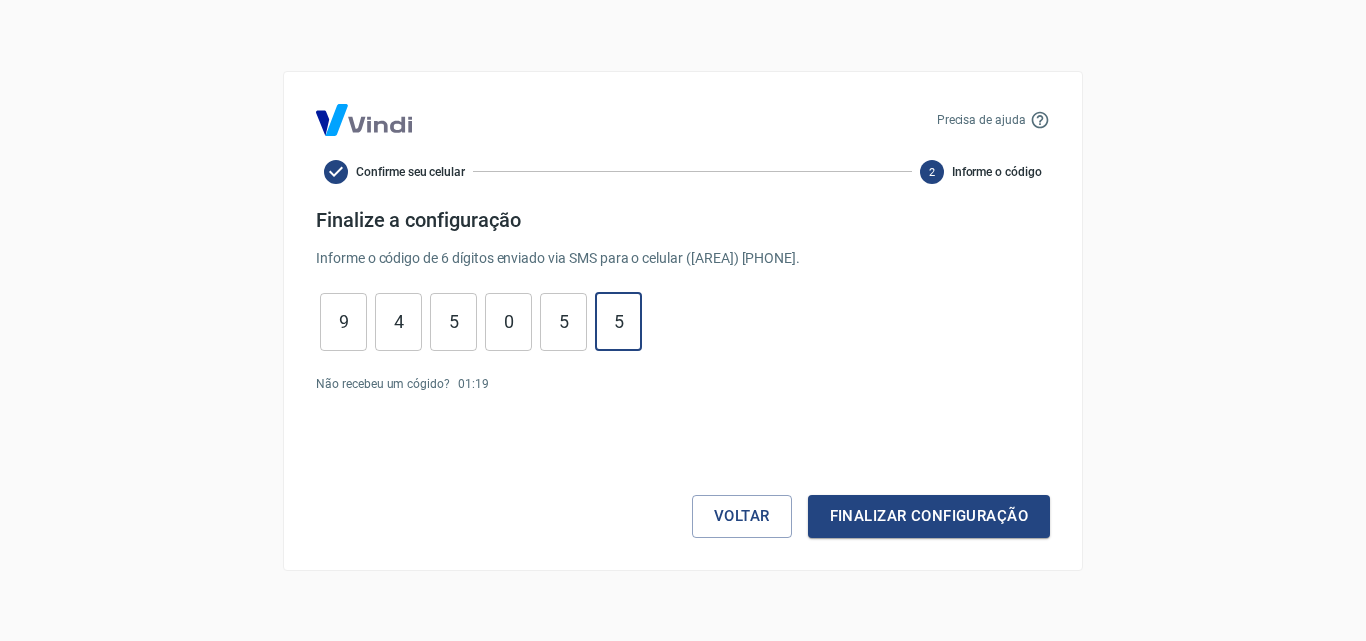 type on "5" 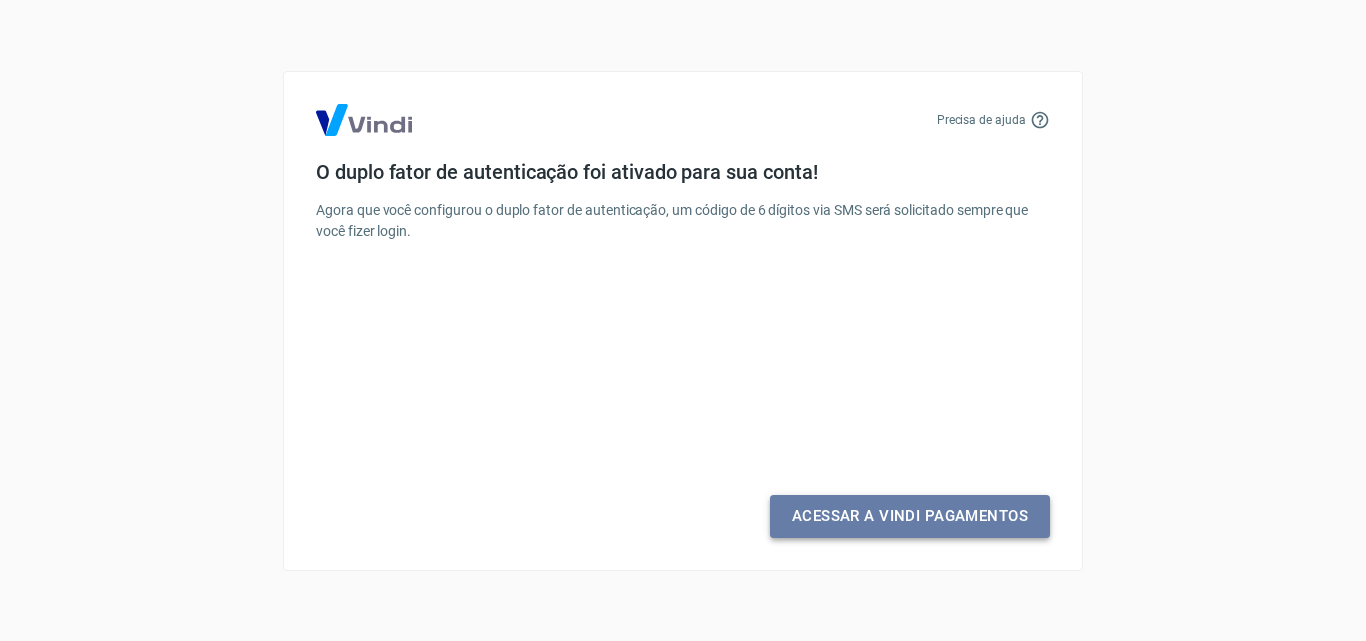 click on "Acessar a Vindi Pagamentos" at bounding box center [910, 516] 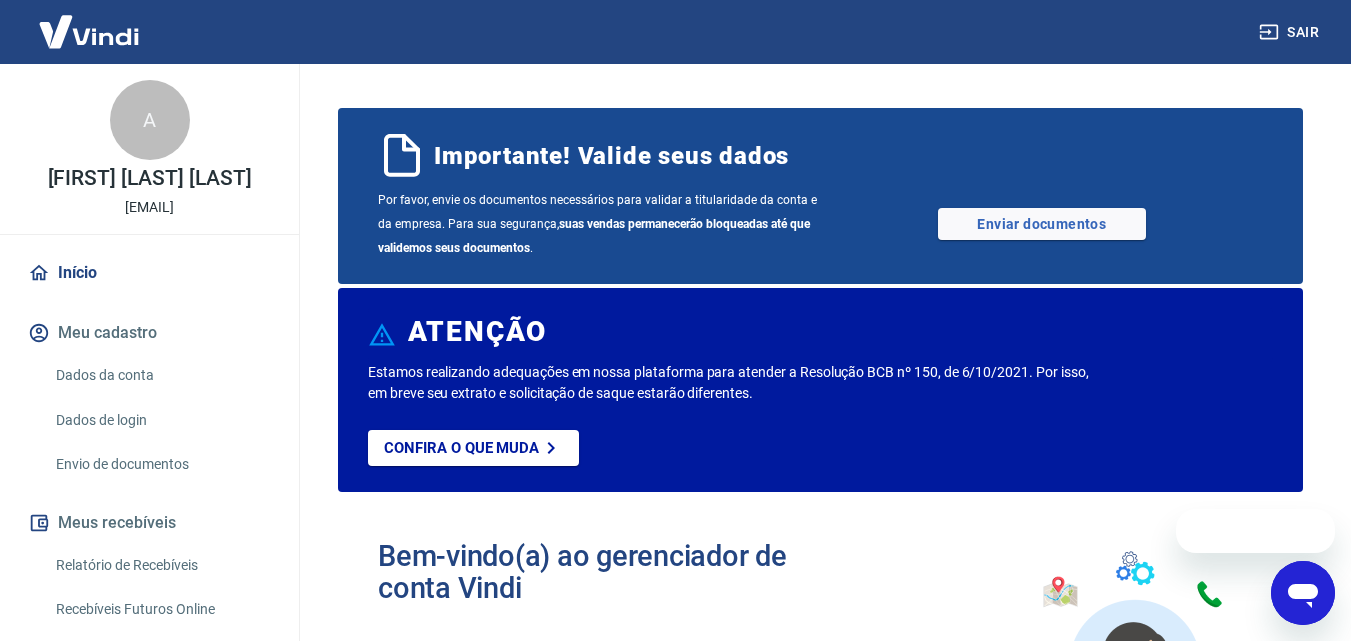 scroll, scrollTop: 0, scrollLeft: 0, axis: both 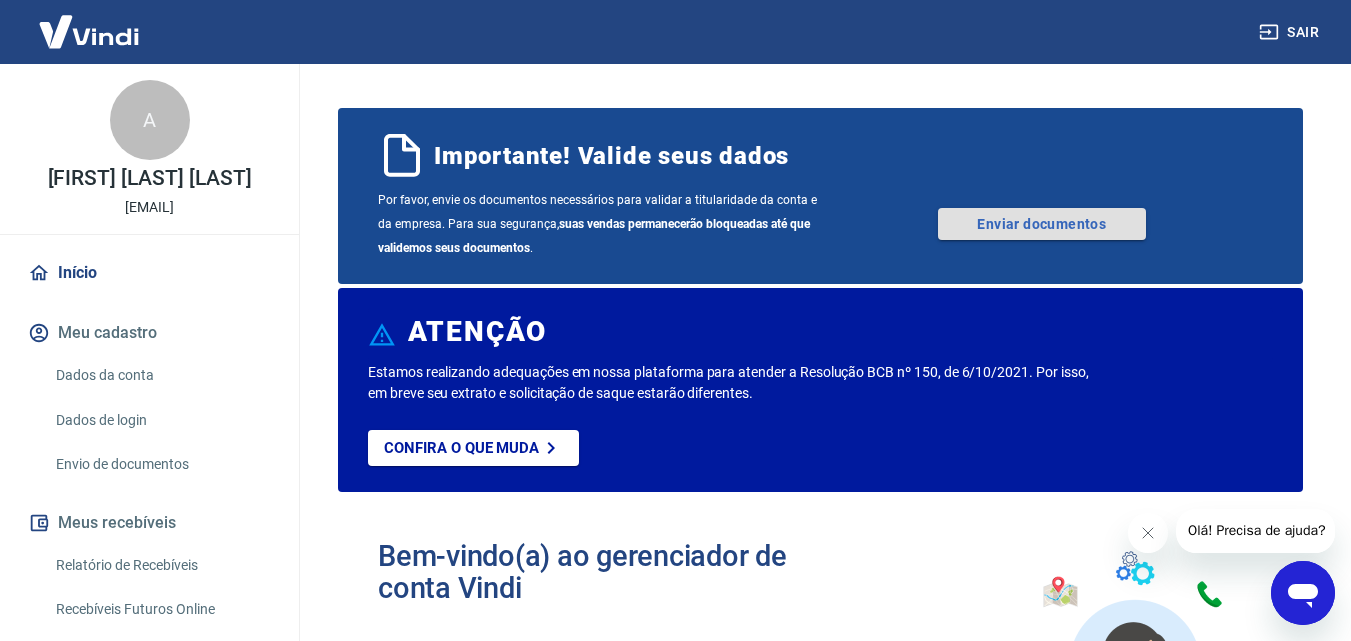 click on "Enviar documentos" at bounding box center (1042, 224) 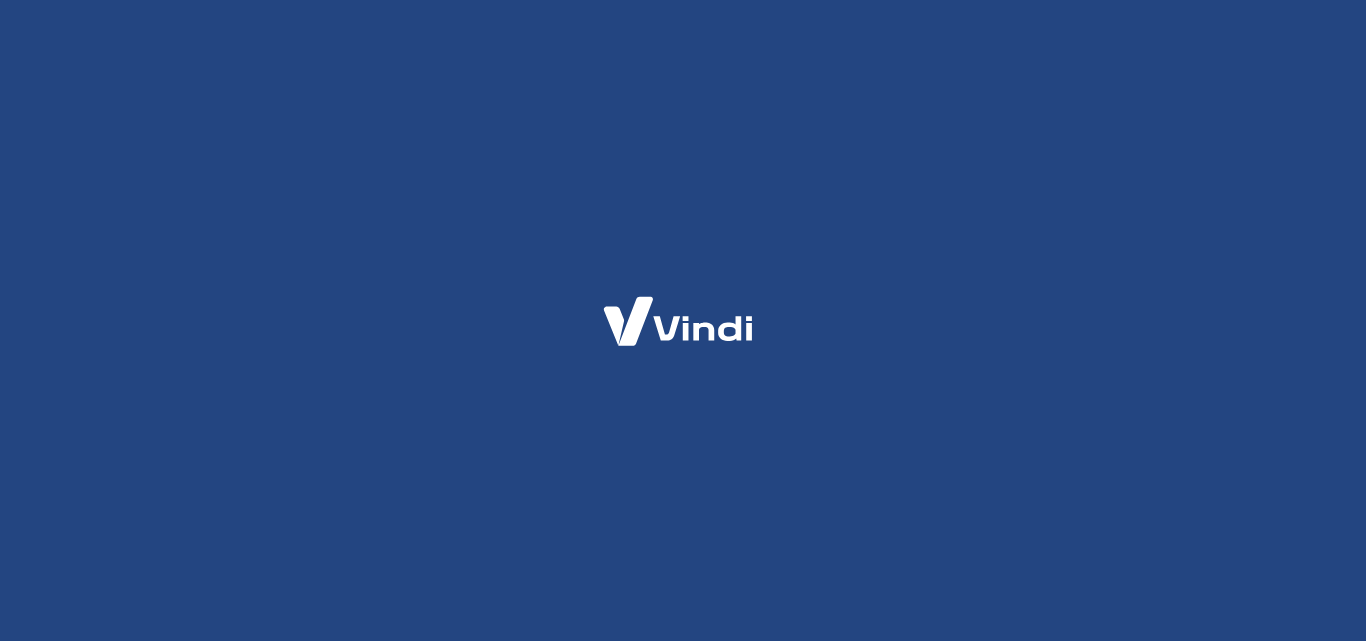scroll, scrollTop: 0, scrollLeft: 0, axis: both 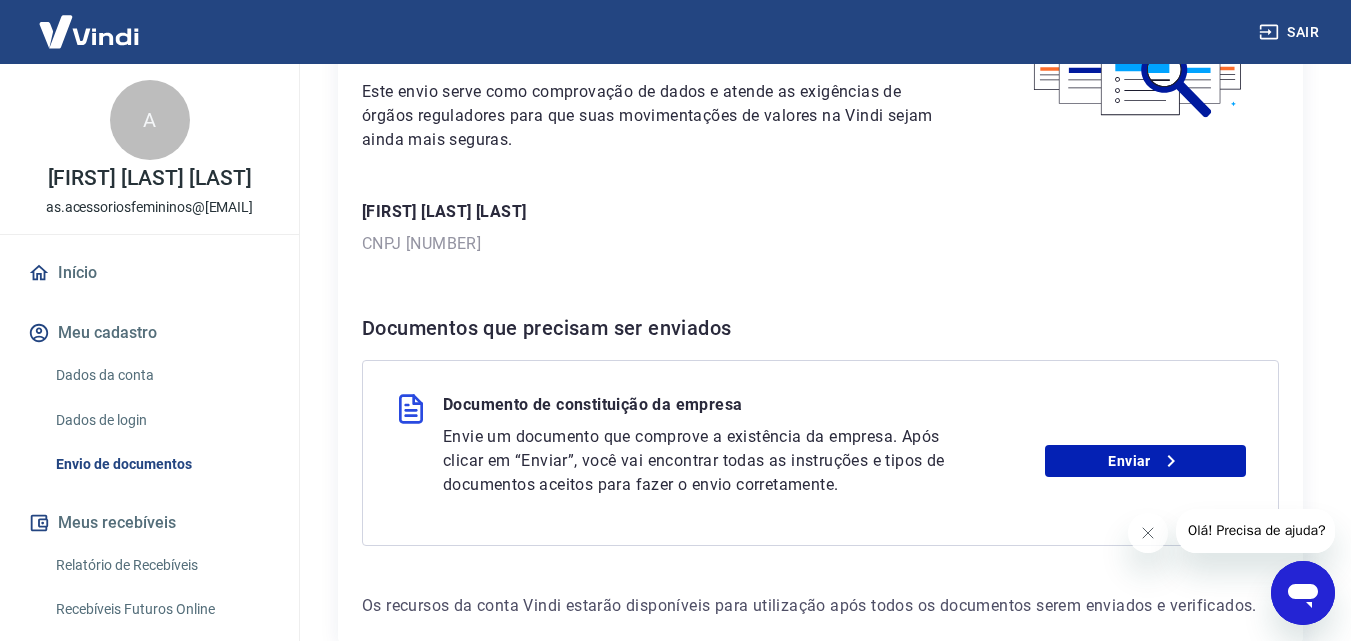 click on "Envie um documento que comprove a existência da empresa. Após clicar em “Enviar”, você vai encontrar todas as instruções e tipos de documentos aceitos para fazer o envio corretamente. Enviar" at bounding box center (844, 461) 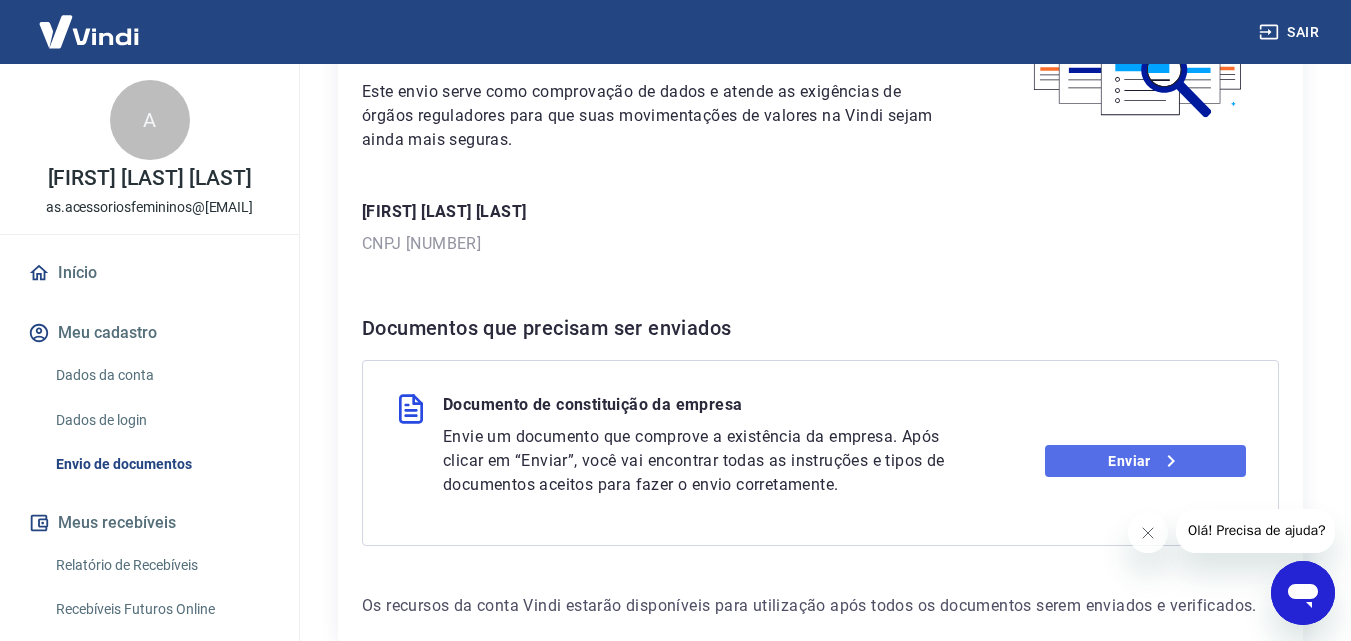click 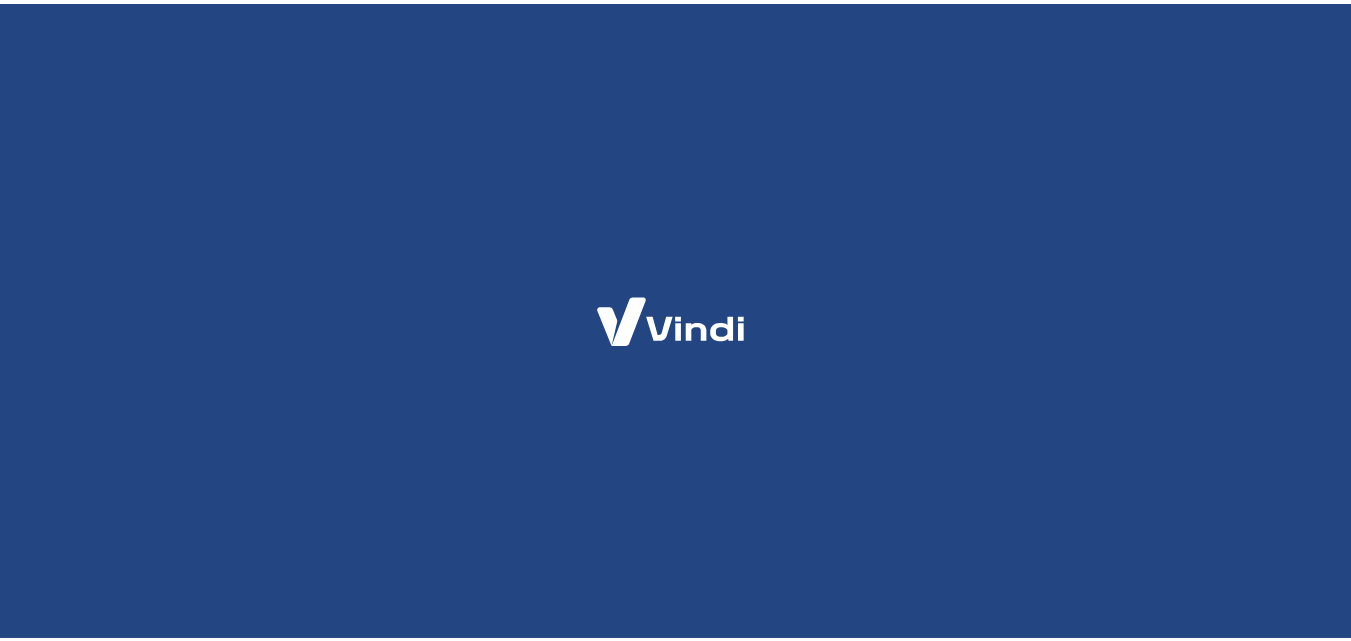 scroll, scrollTop: 0, scrollLeft: 0, axis: both 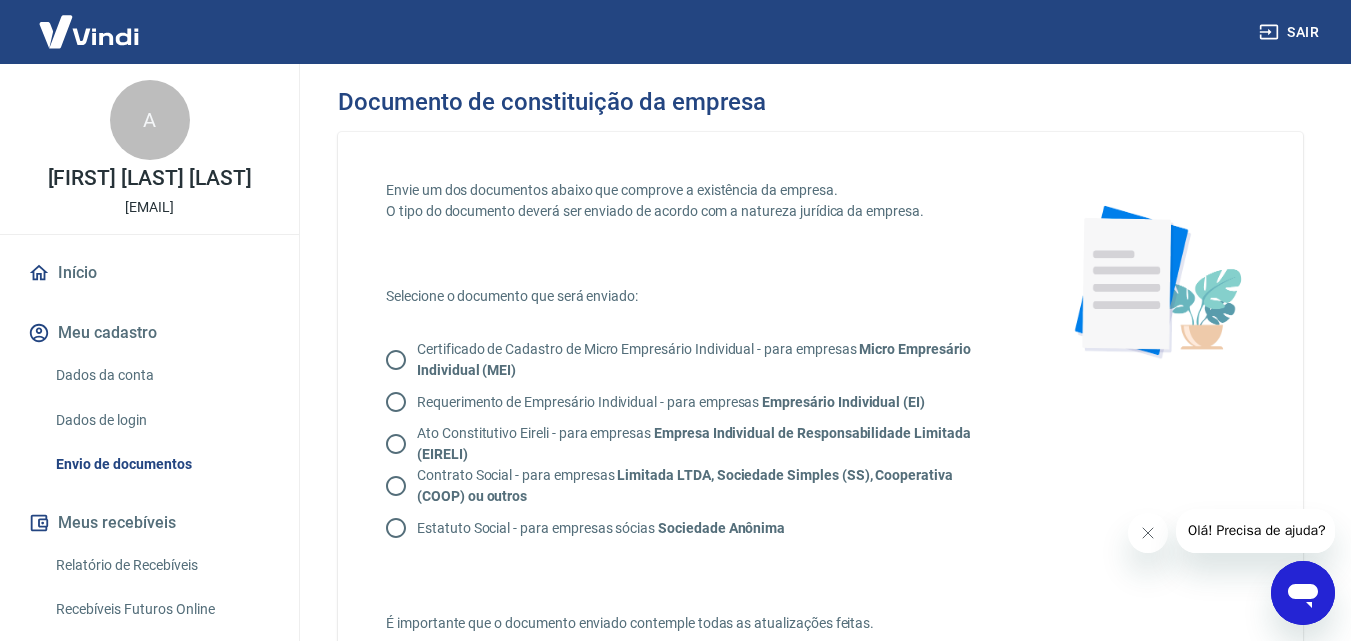 click on "Certificado de Cadastro de Micro Empresário Individual - para empresas   Micro Empresário Individual (MEI)" at bounding box center (704, 360) 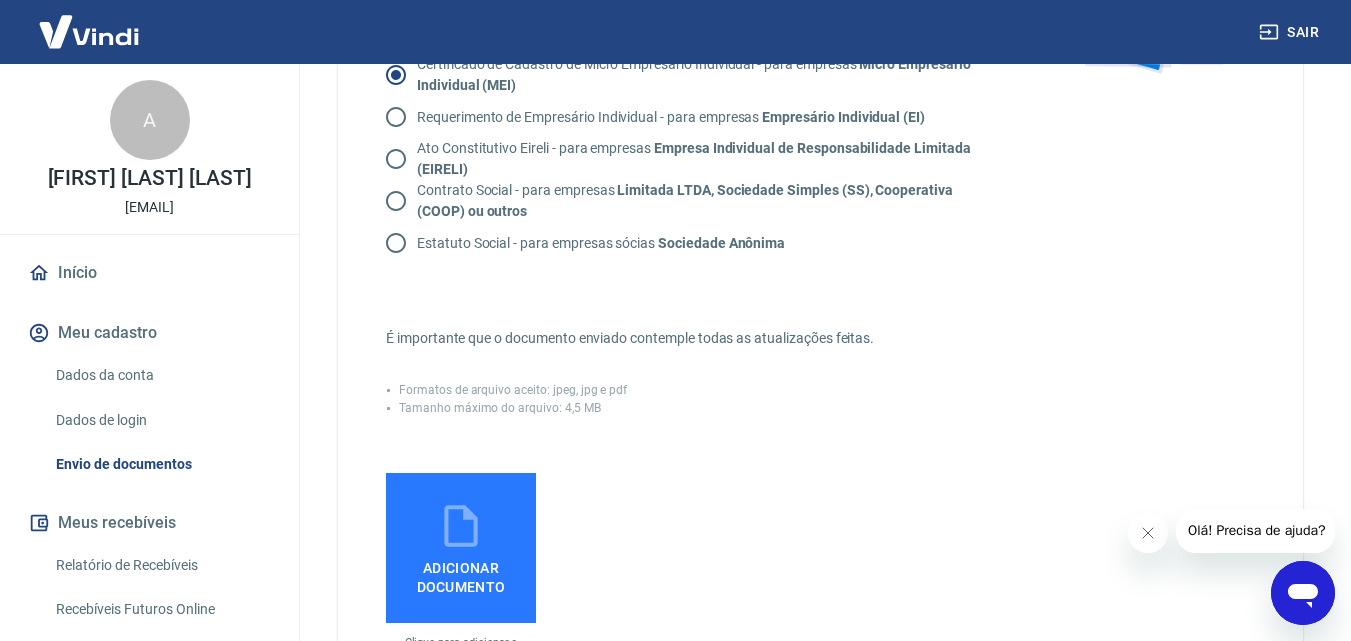 scroll, scrollTop: 400, scrollLeft: 0, axis: vertical 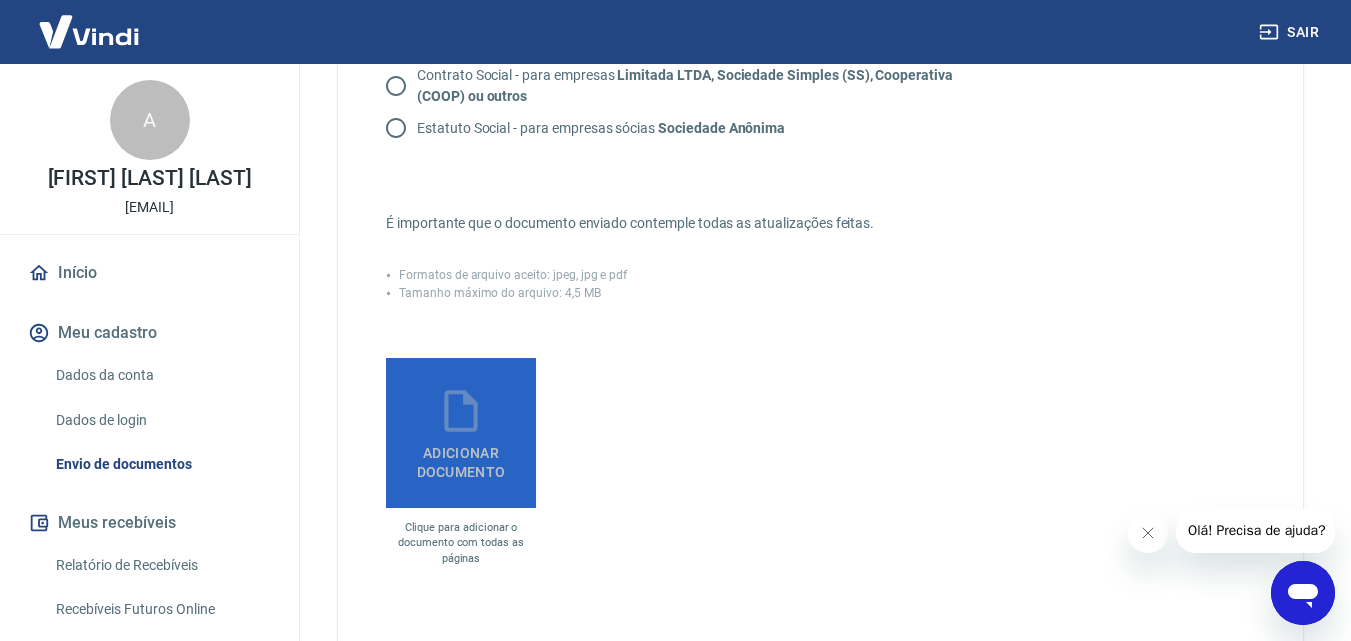 click on "Adicionar documento" at bounding box center (461, 458) 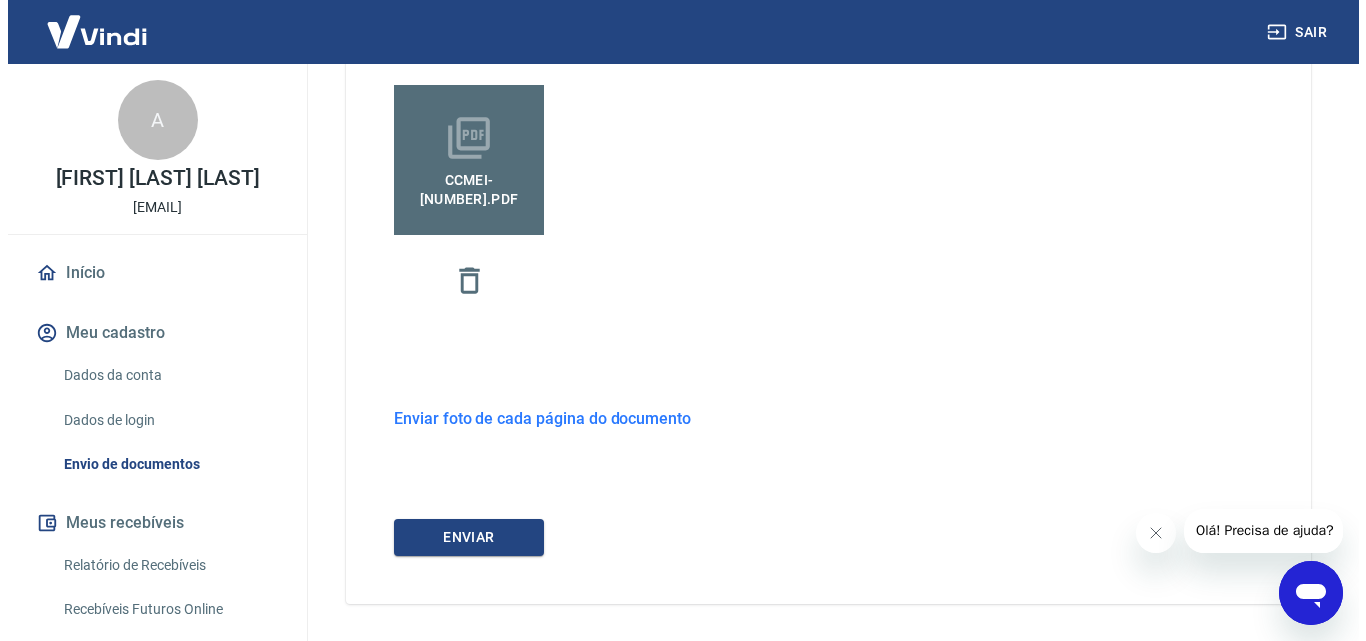 scroll, scrollTop: 700, scrollLeft: 0, axis: vertical 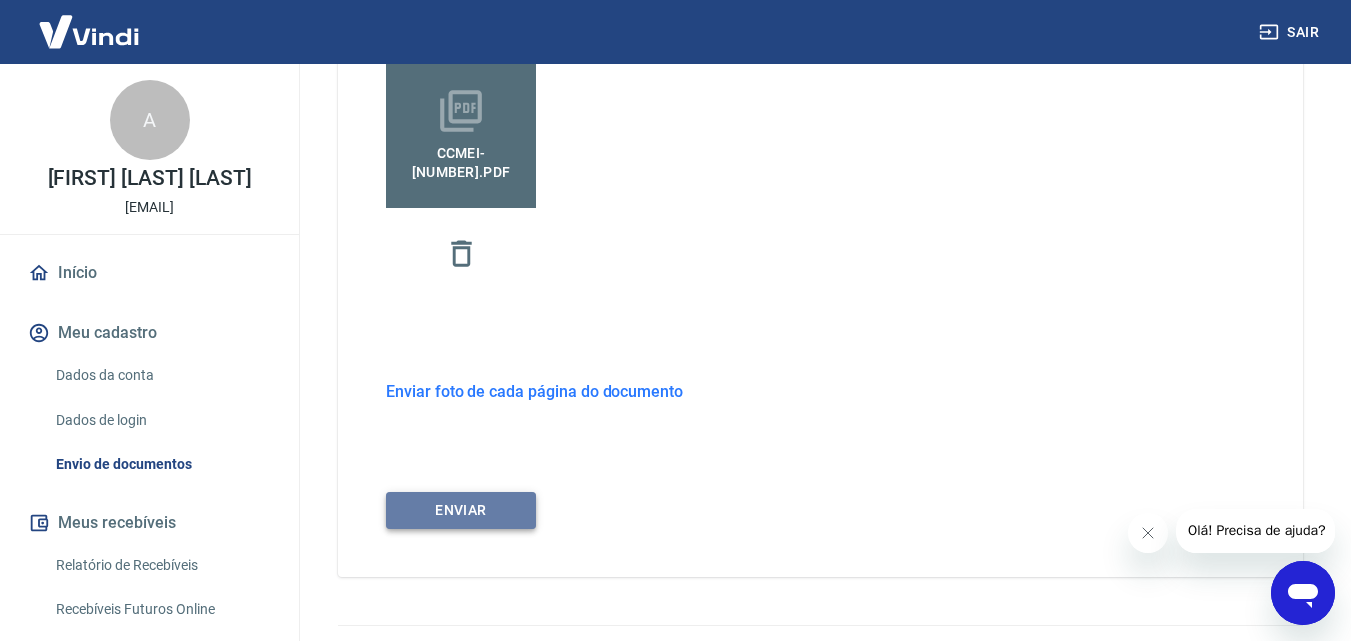 click on "ENVIAR" at bounding box center (461, 510) 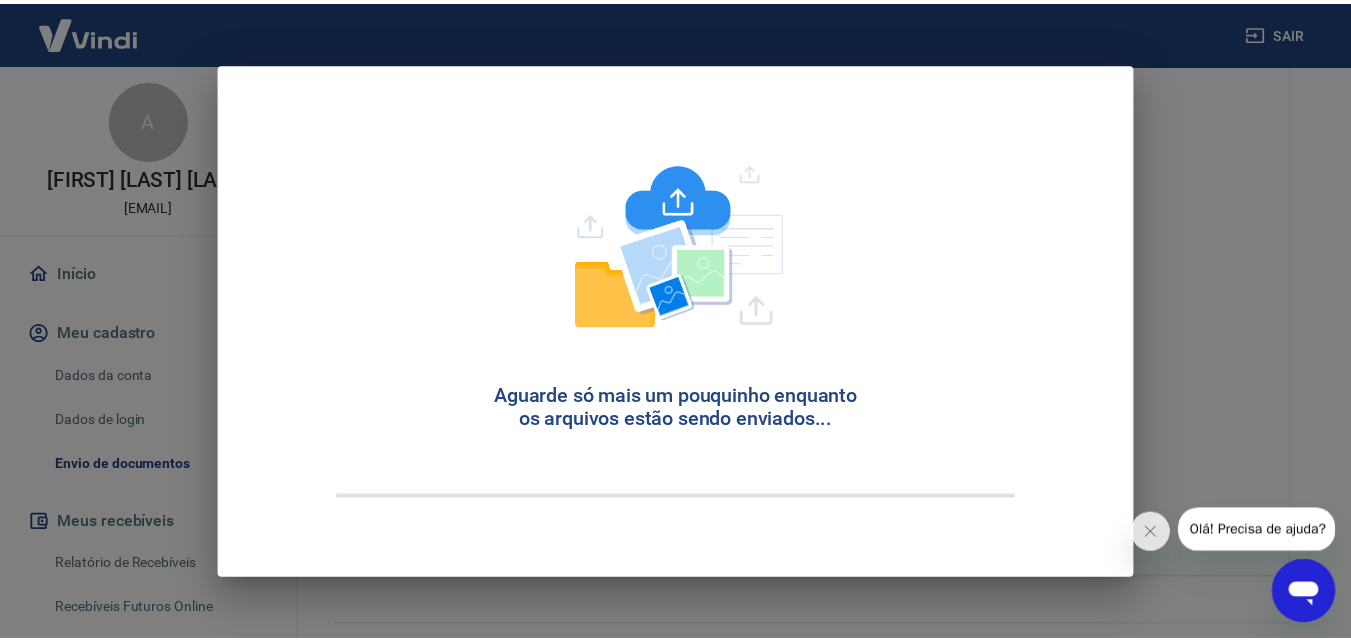 scroll, scrollTop: 7, scrollLeft: 0, axis: vertical 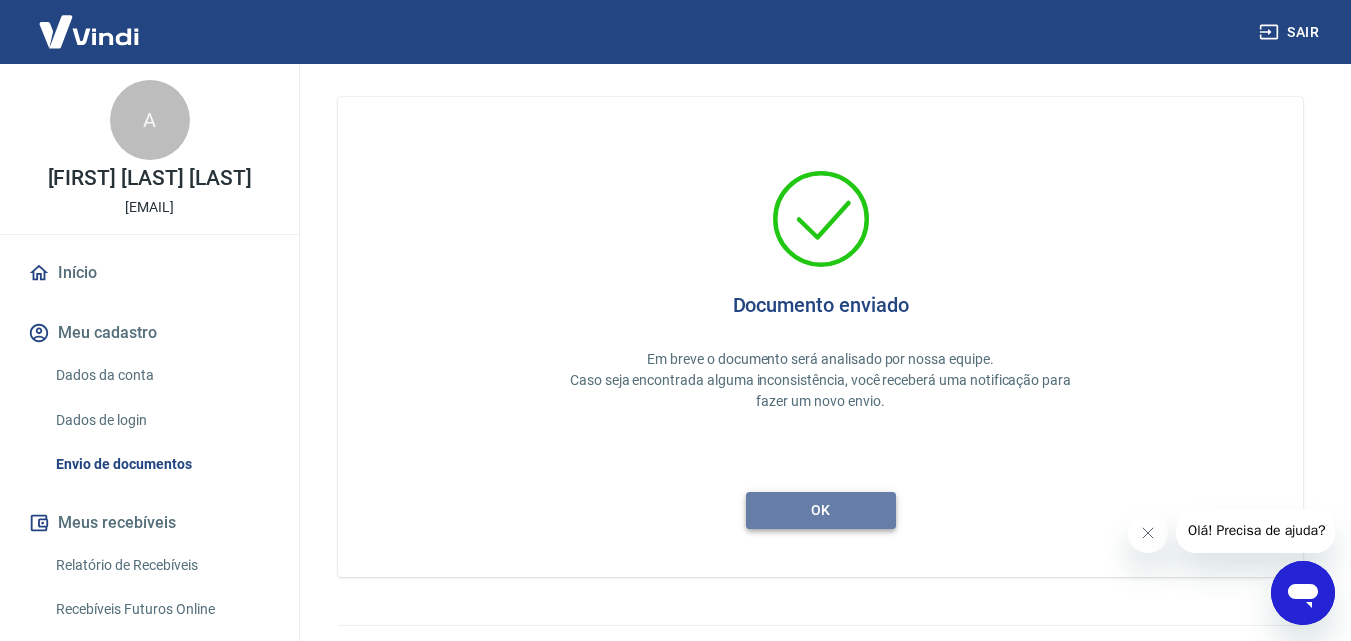 click on "ok" at bounding box center [821, 510] 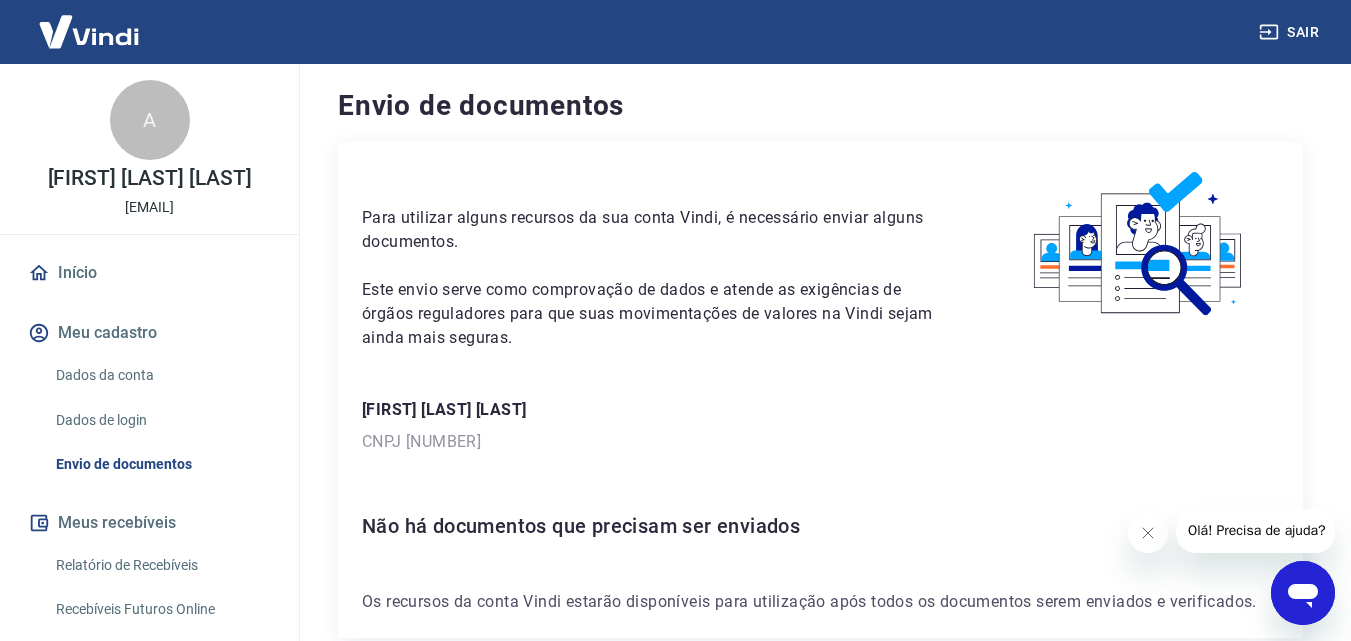 scroll, scrollTop: 0, scrollLeft: 0, axis: both 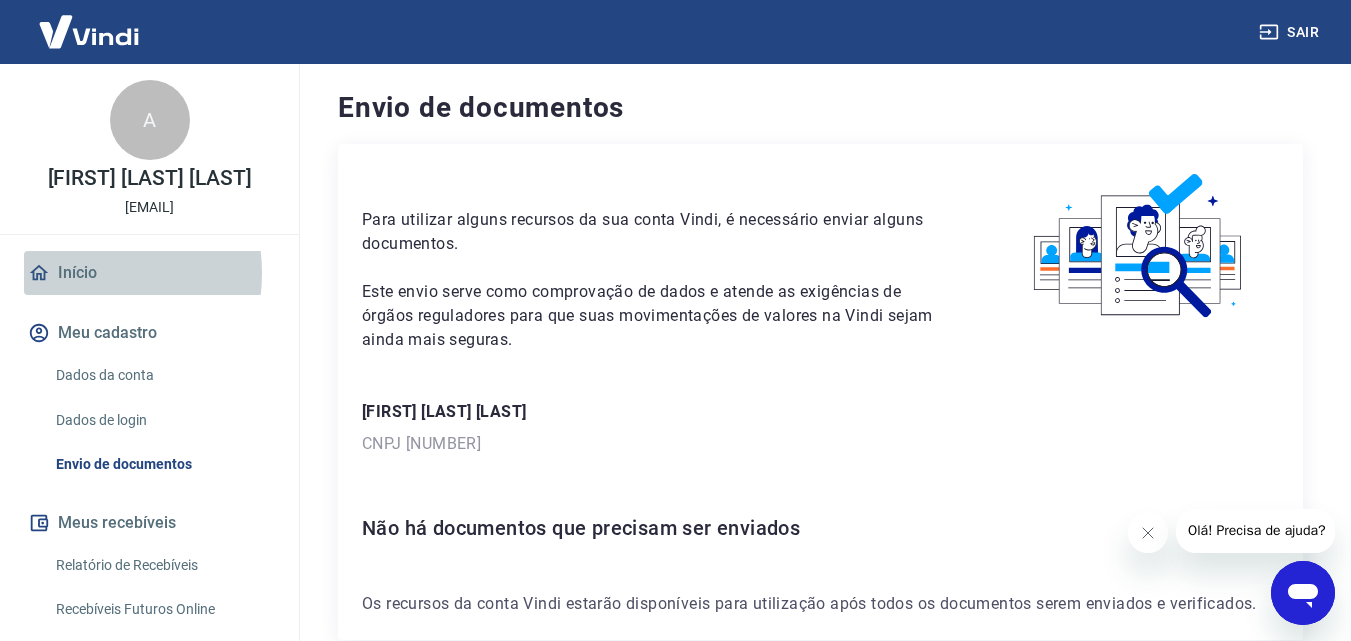 click on "Início" at bounding box center [149, 273] 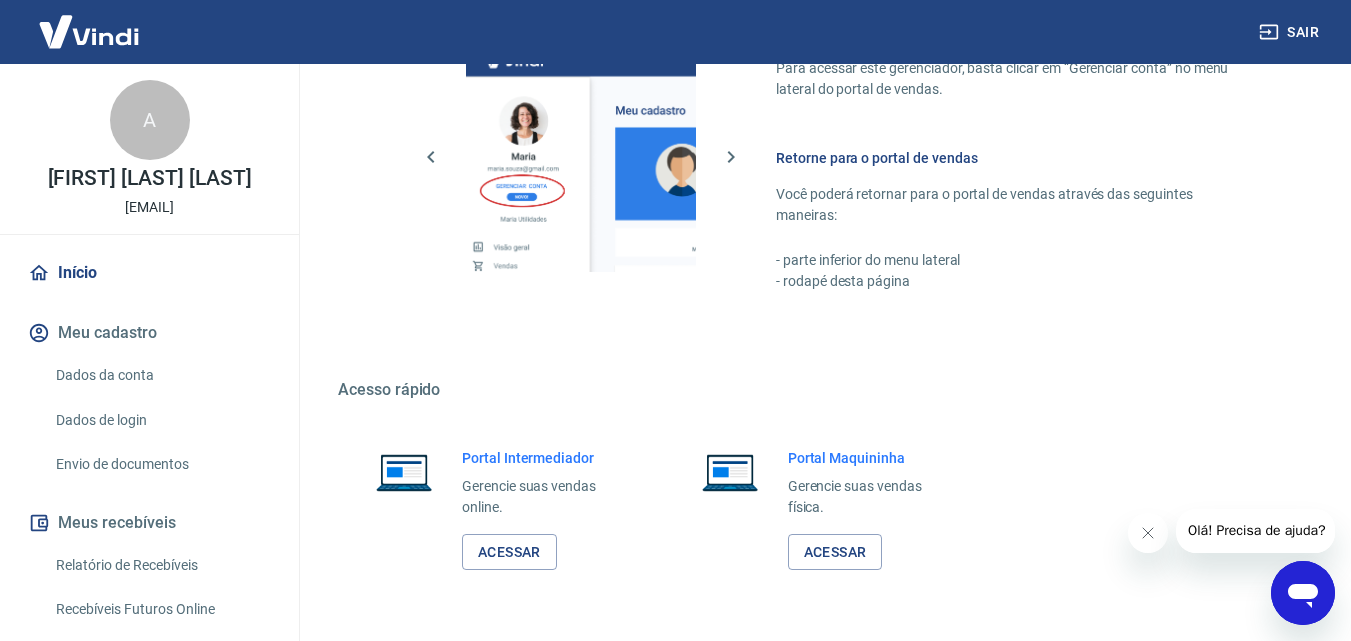 scroll, scrollTop: 1200, scrollLeft: 0, axis: vertical 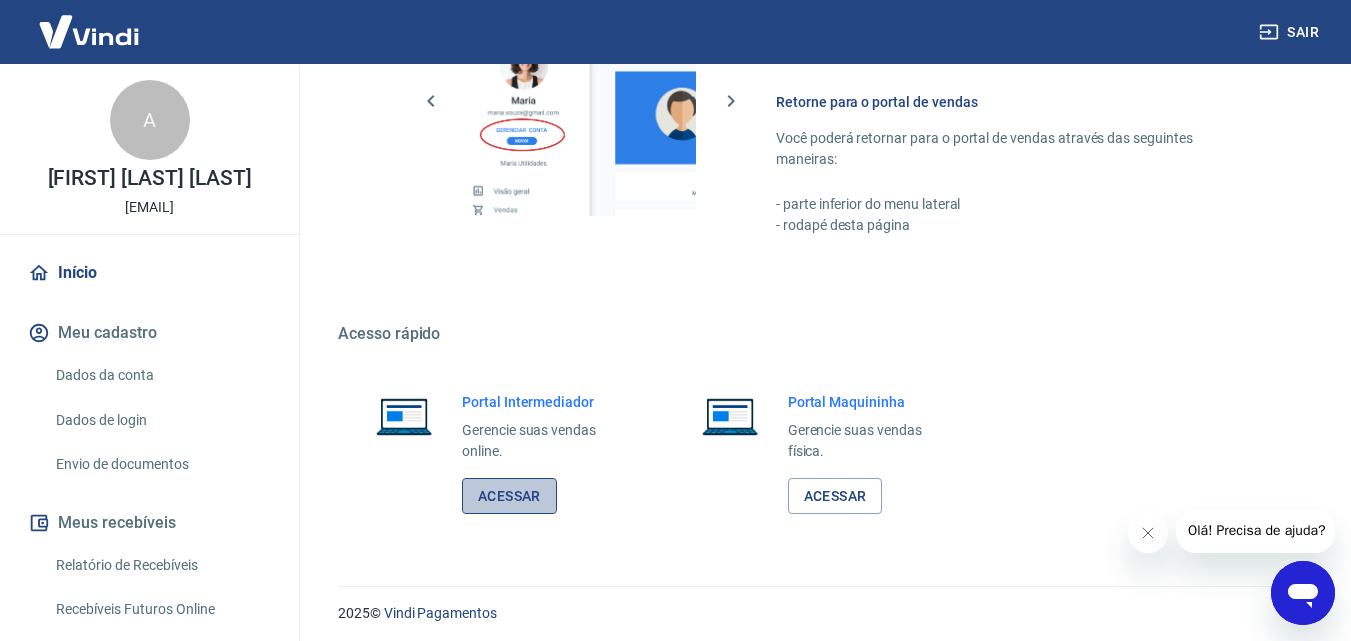 click on "Acessar" at bounding box center (509, 496) 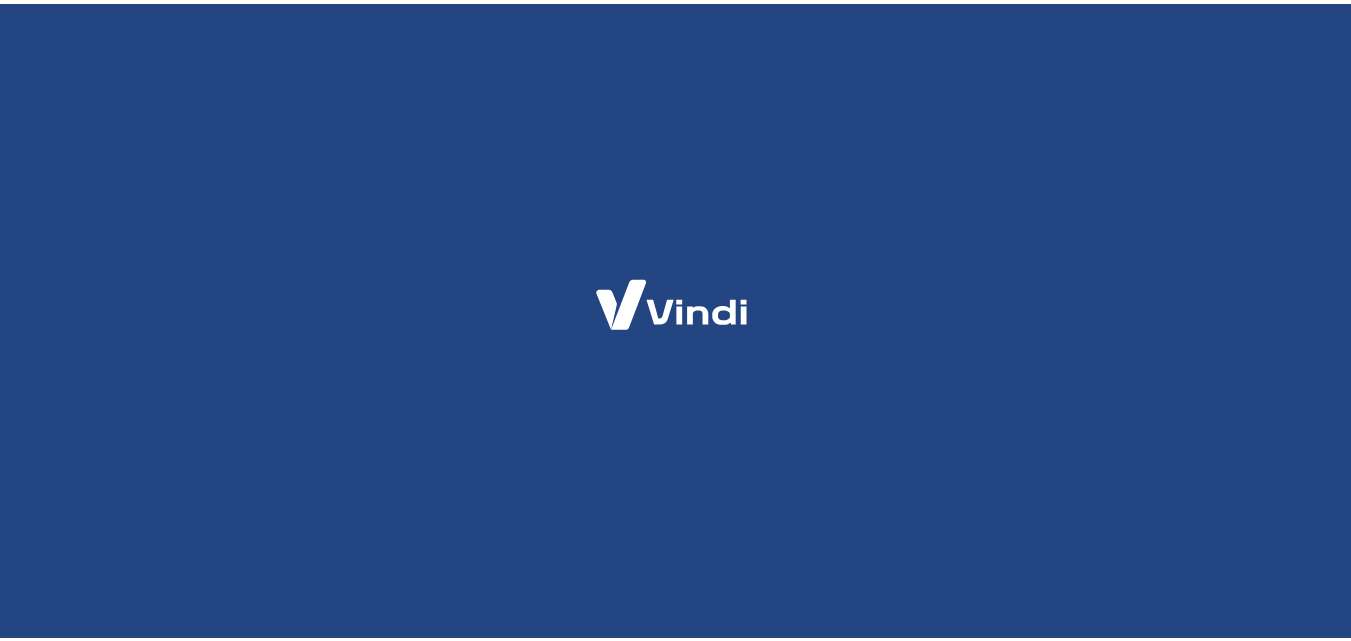 scroll, scrollTop: 0, scrollLeft: 0, axis: both 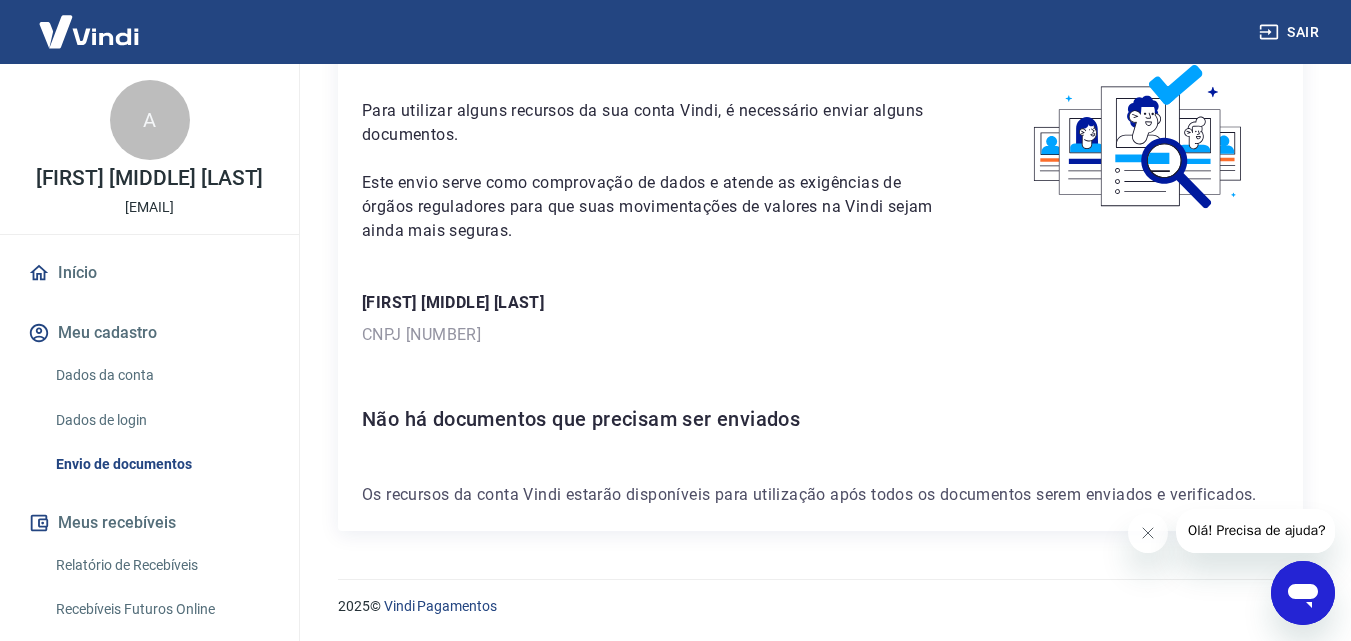 drag, startPoint x: 715, startPoint y: 429, endPoint x: 670, endPoint y: 357, distance: 84.90583 